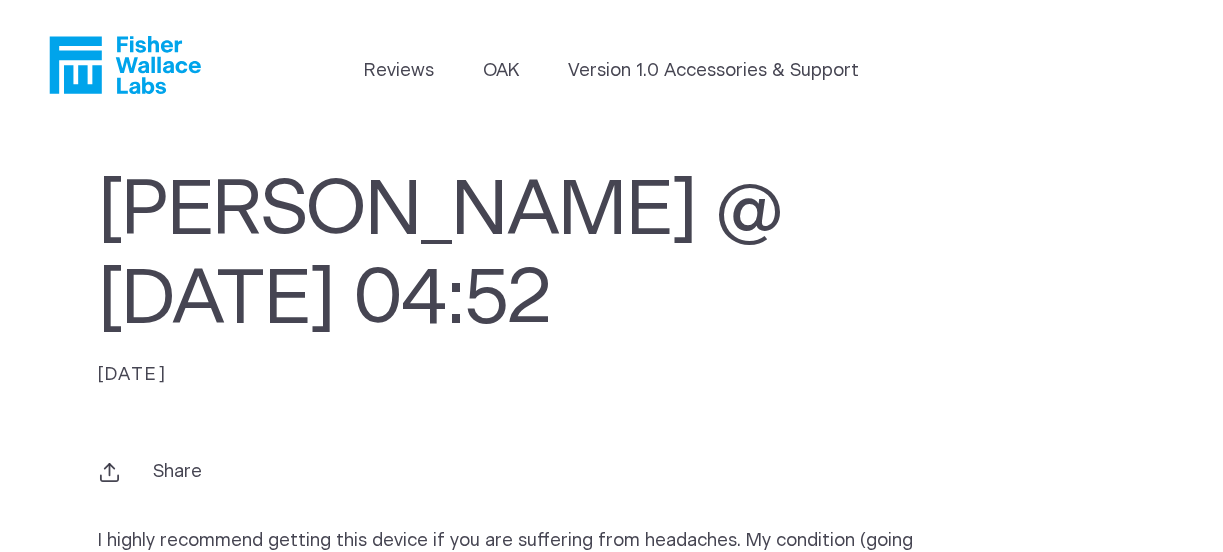 scroll, scrollTop: 346, scrollLeft: 0, axis: vertical 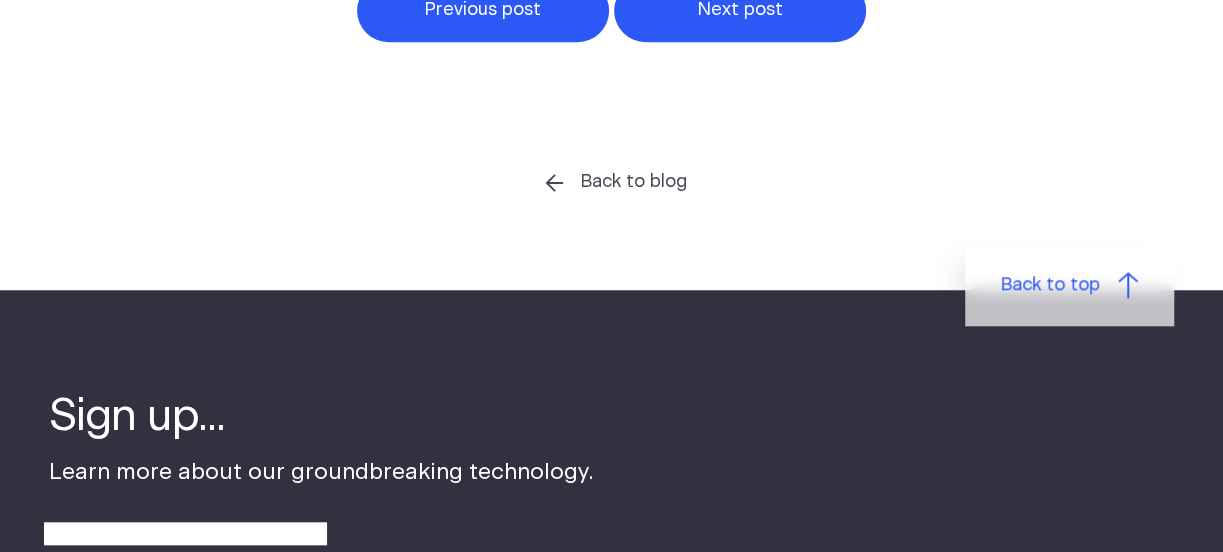 click on "Next post" at bounding box center [740, 10] 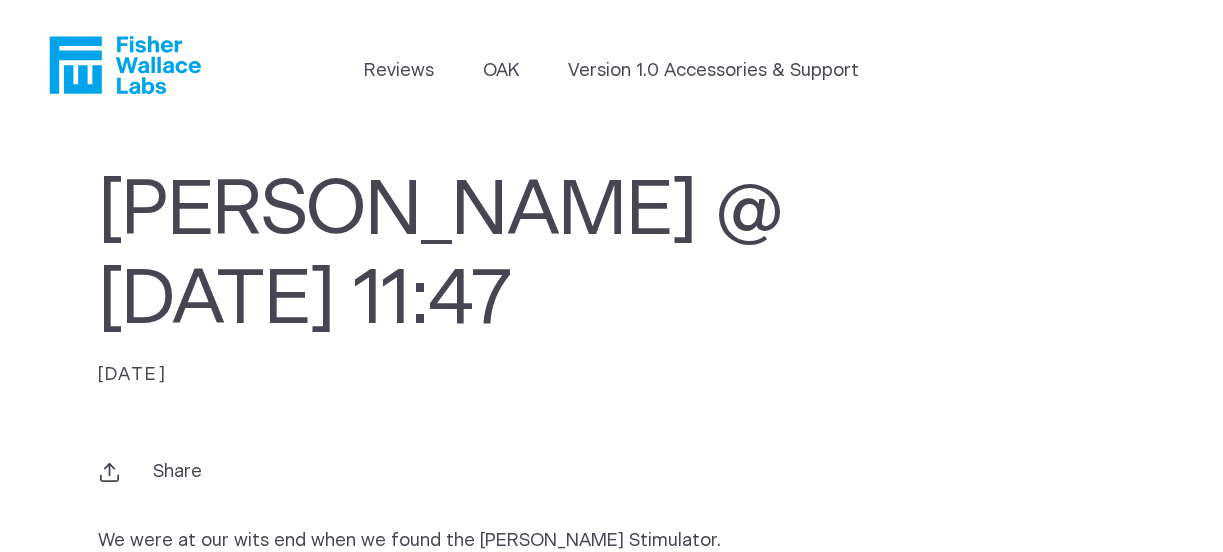 scroll, scrollTop: 0, scrollLeft: 0, axis: both 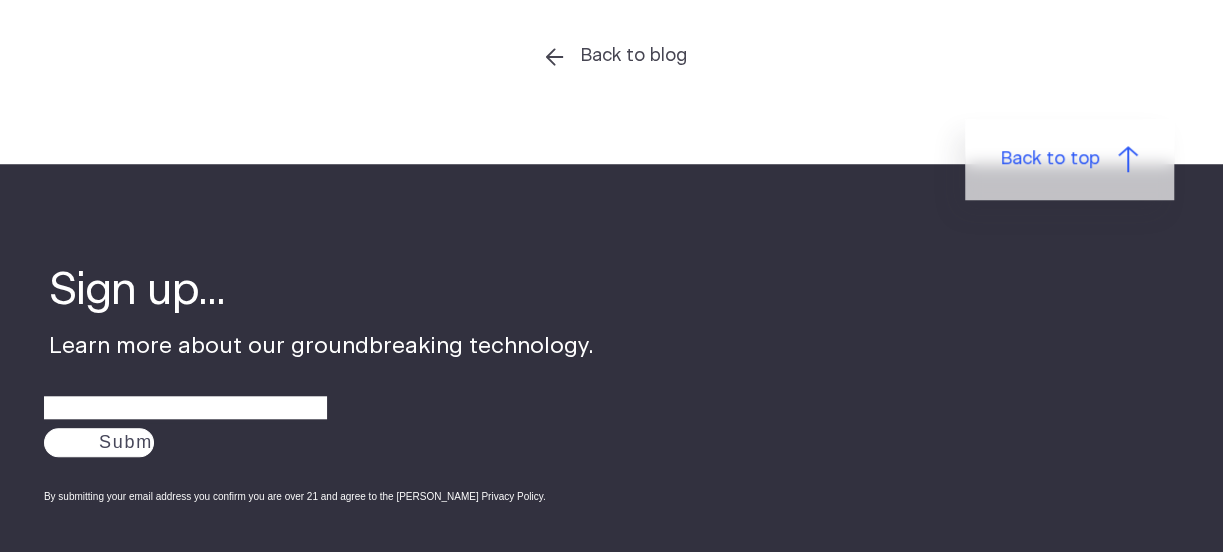 click on "Next post" at bounding box center (740, -116) 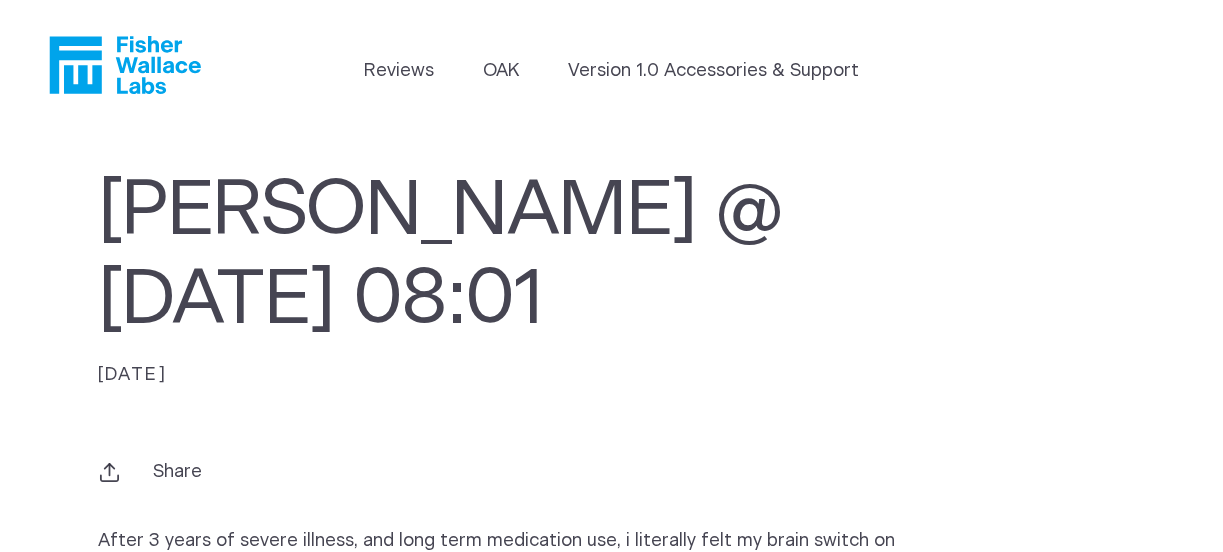 scroll, scrollTop: 0, scrollLeft: 0, axis: both 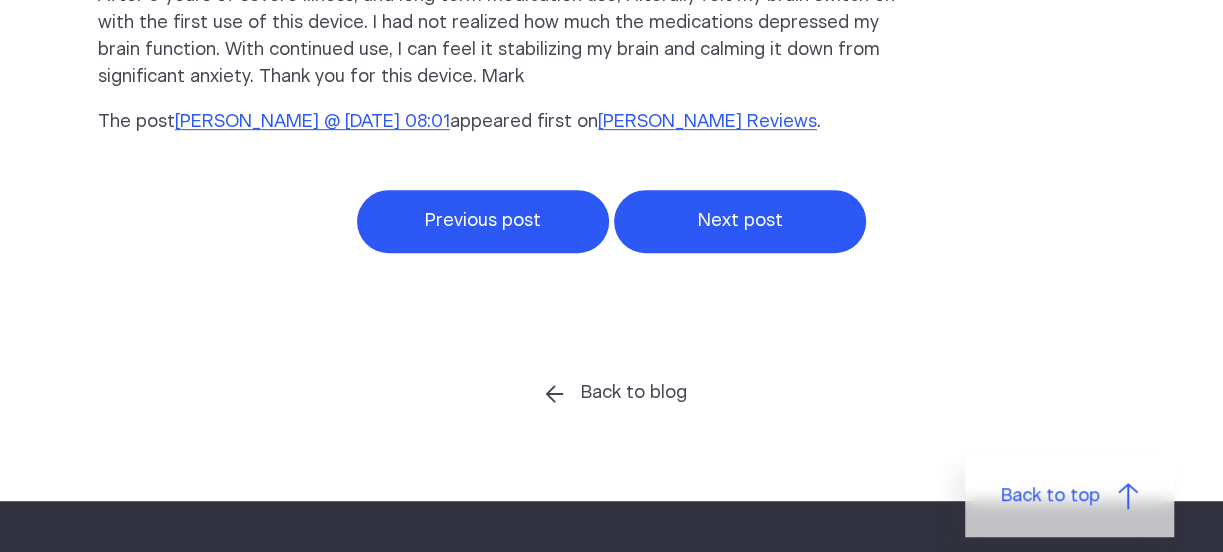 click on "Next post" at bounding box center (740, 221) 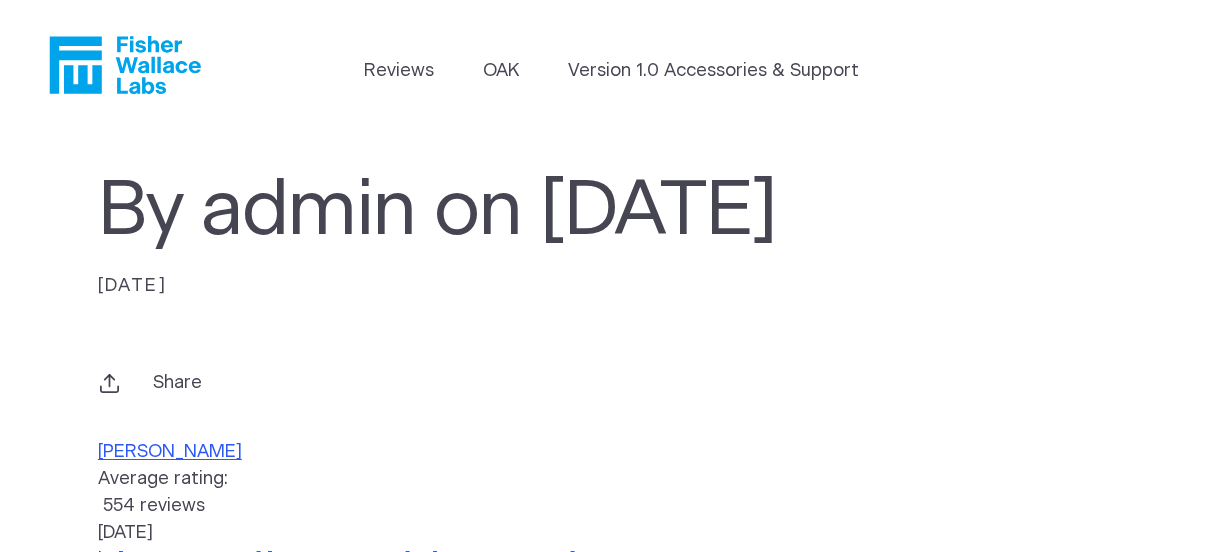 scroll, scrollTop: 0, scrollLeft: 0, axis: both 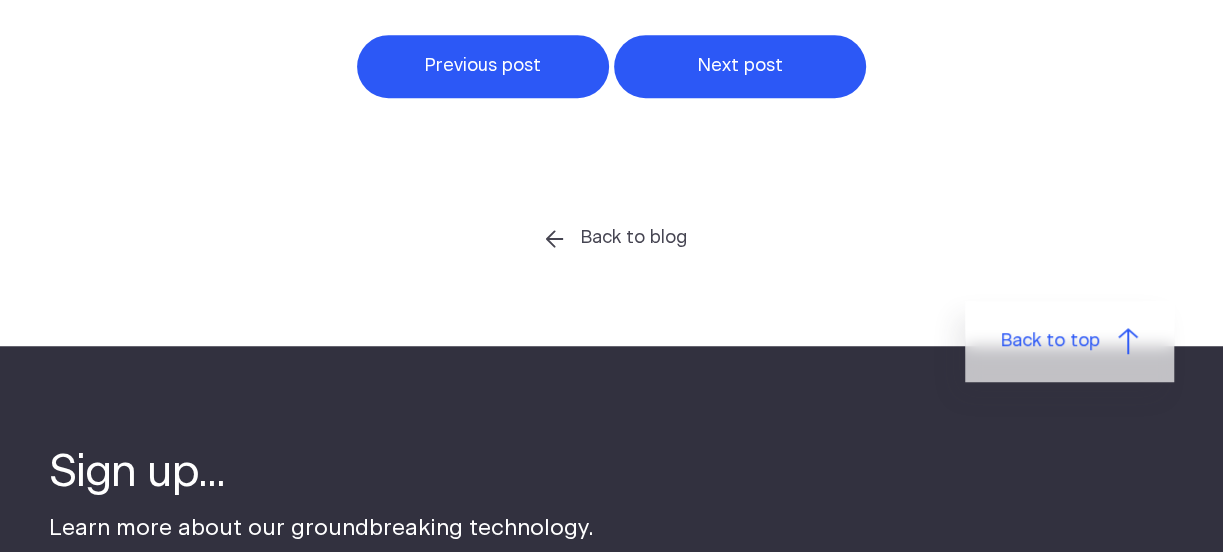 click on "Next post" at bounding box center (740, 66) 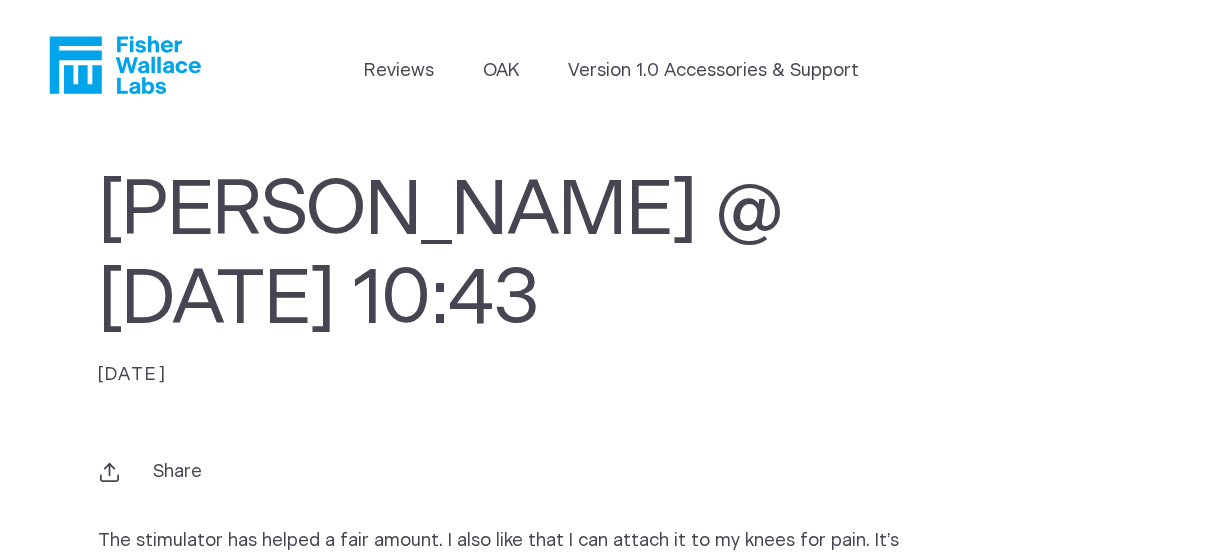 scroll, scrollTop: 0, scrollLeft: 0, axis: both 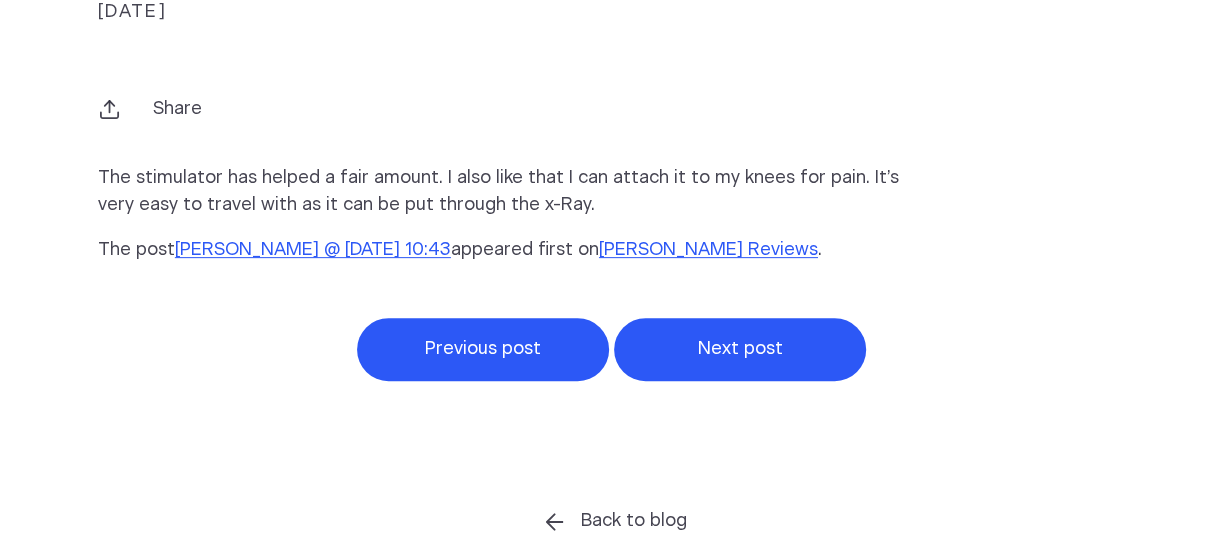 click on "Next post" at bounding box center [740, 349] 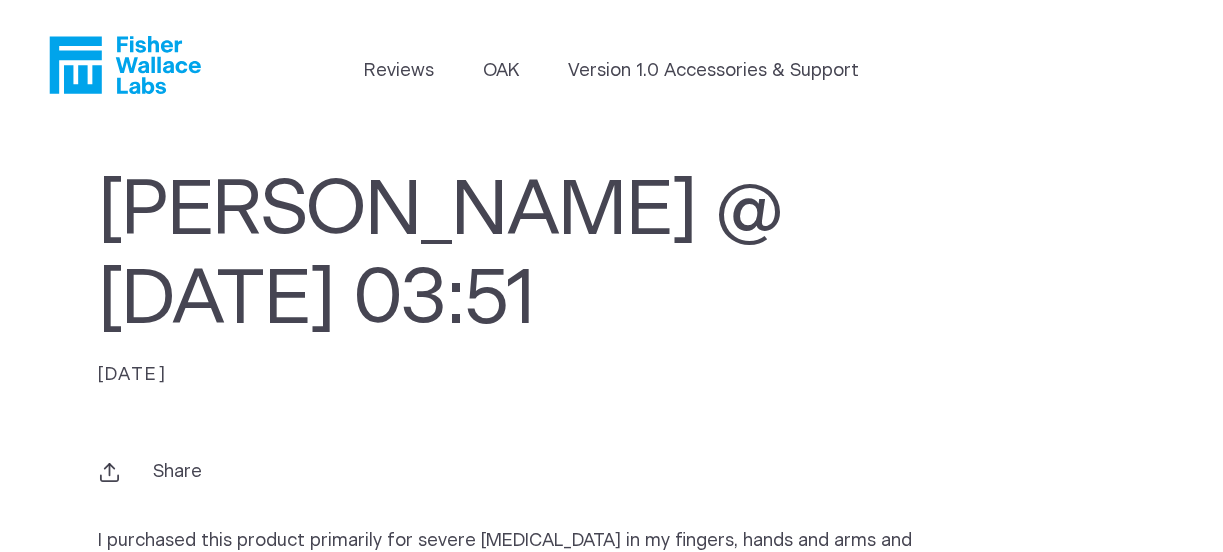 scroll, scrollTop: 0, scrollLeft: 0, axis: both 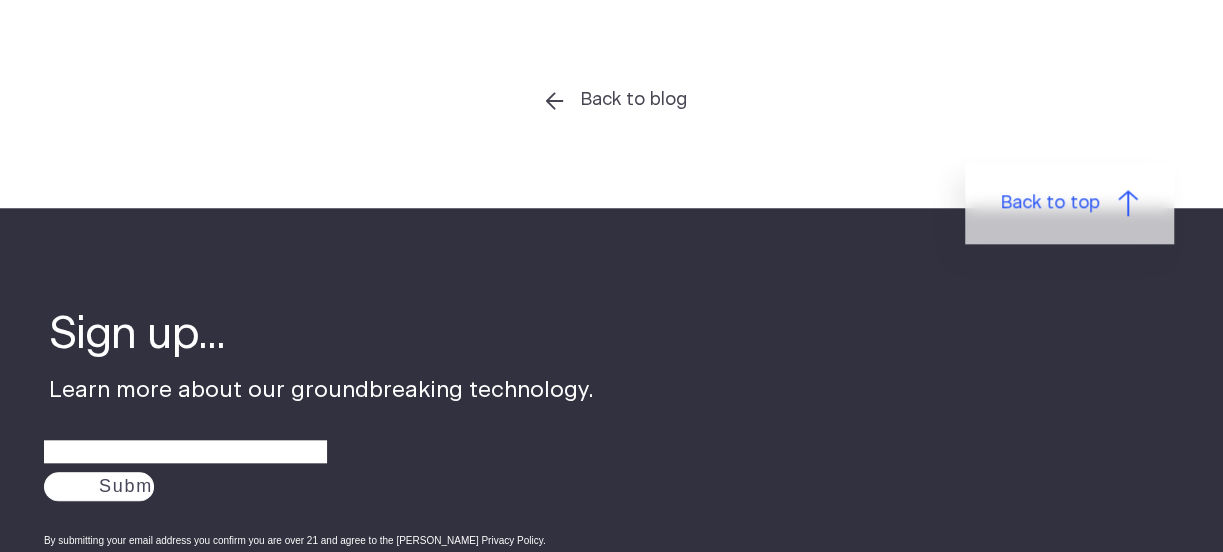 click on "Next post" at bounding box center [740, -72] 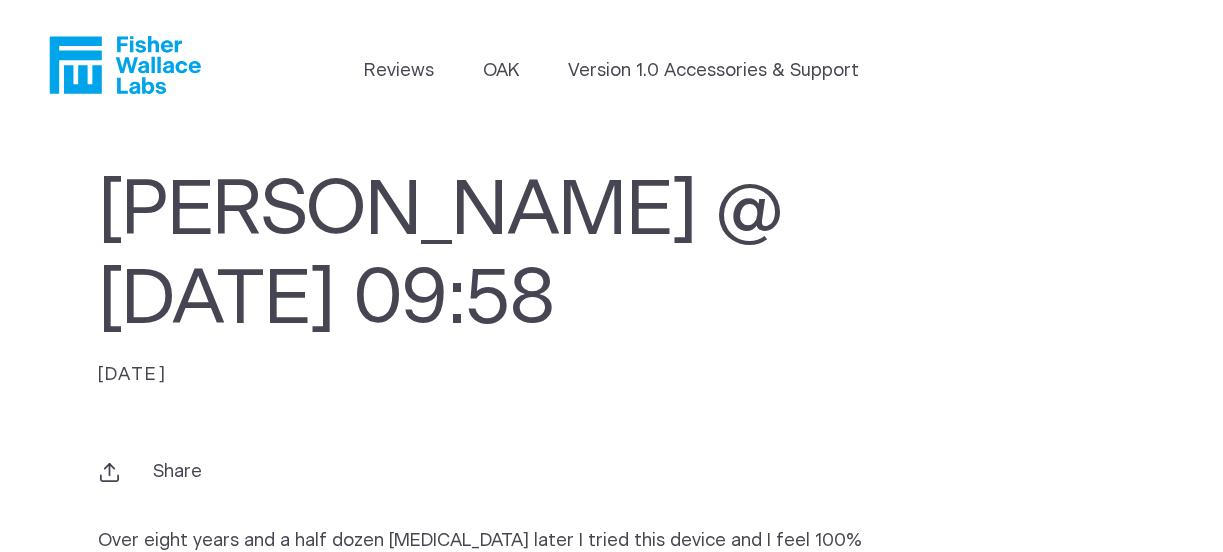 scroll, scrollTop: 0, scrollLeft: 0, axis: both 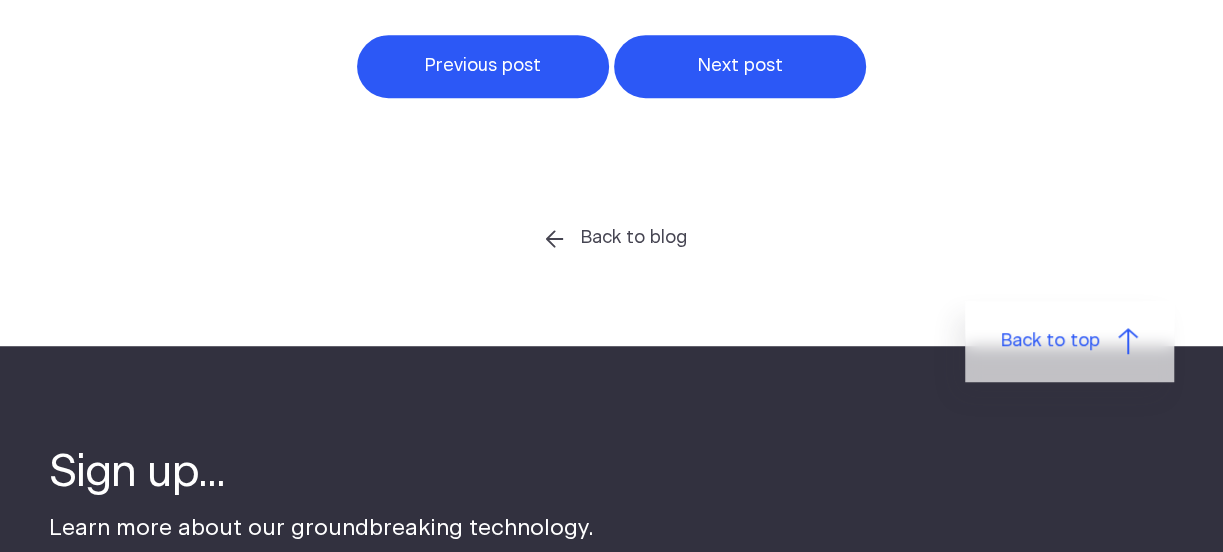 click on "Next post" at bounding box center [740, 66] 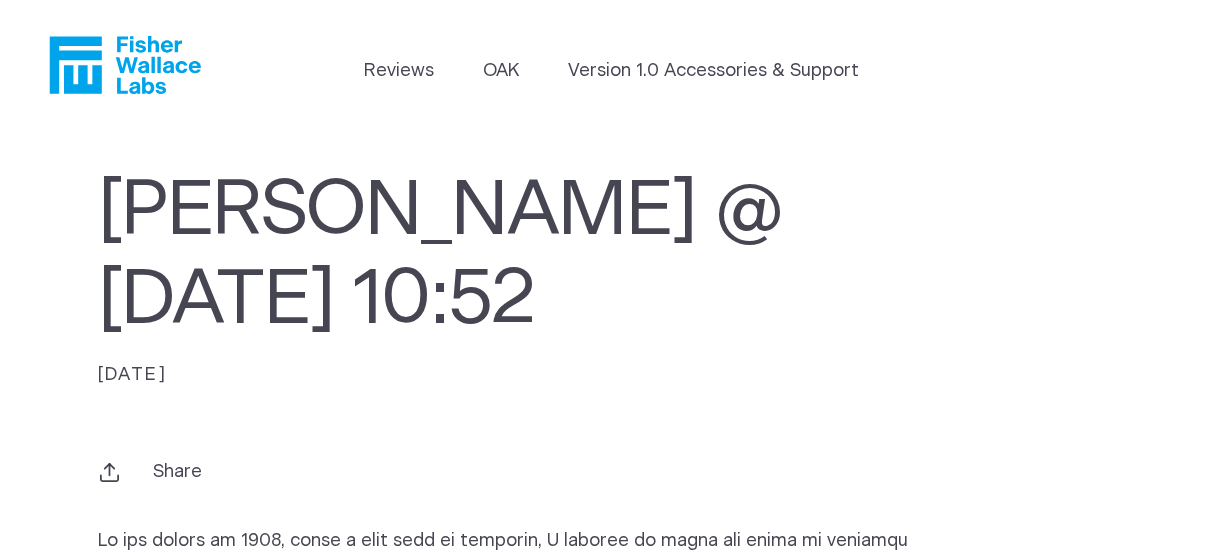 scroll, scrollTop: 0, scrollLeft: 0, axis: both 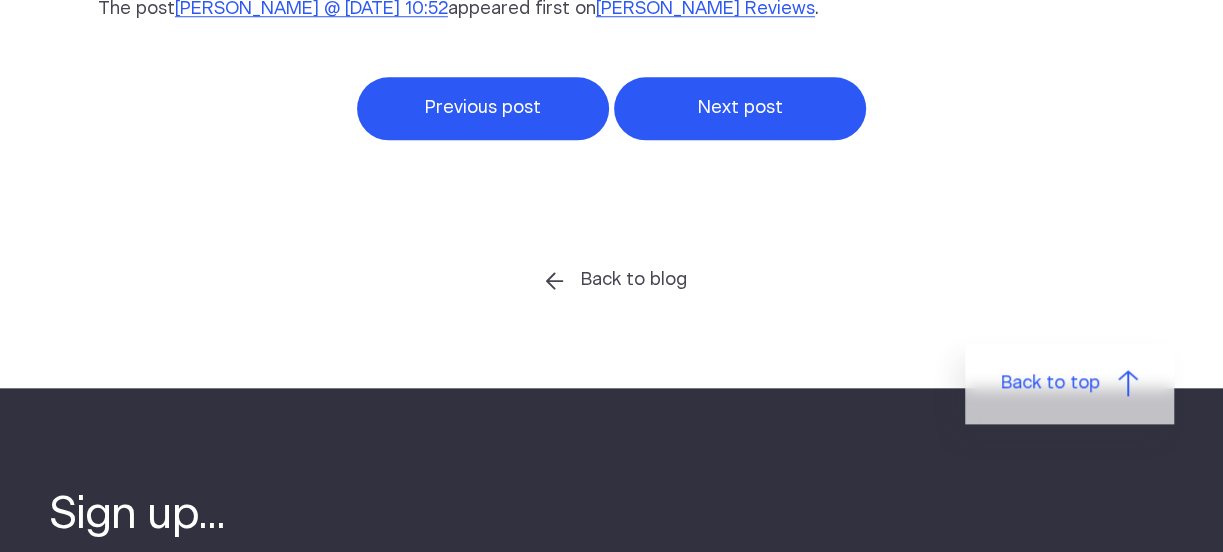 click on "Next post" at bounding box center (740, 108) 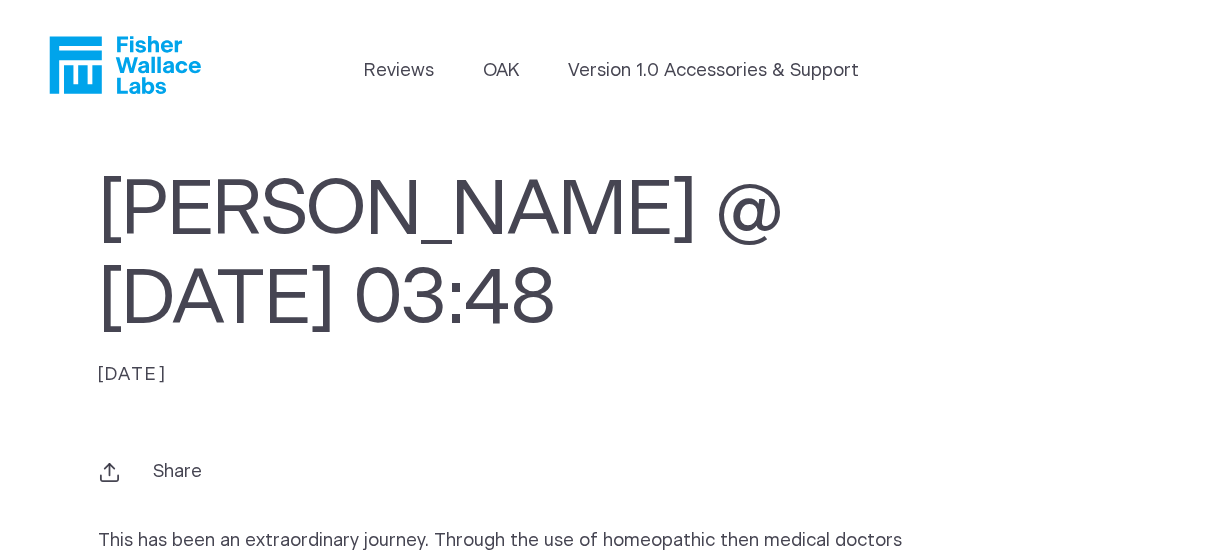 scroll, scrollTop: 0, scrollLeft: 0, axis: both 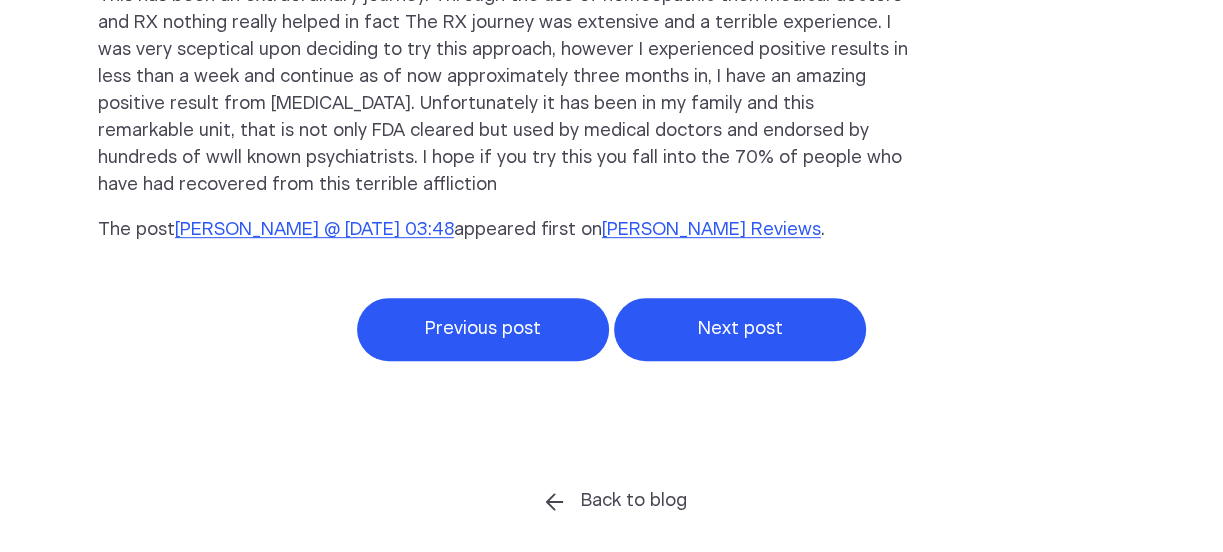 click on "Next post" at bounding box center (740, 329) 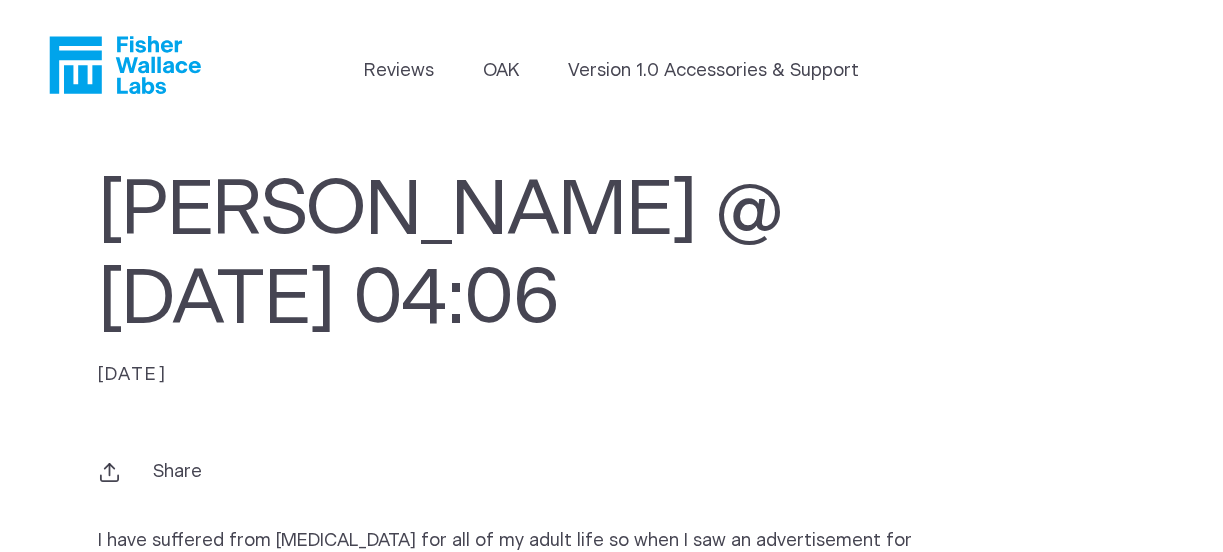 scroll, scrollTop: 0, scrollLeft: 0, axis: both 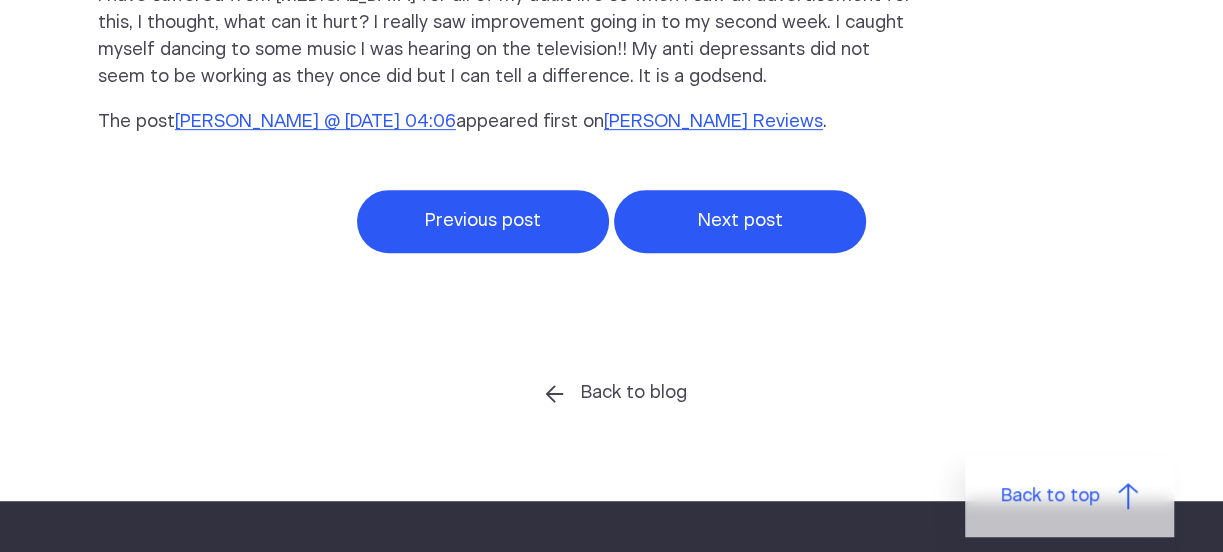 click on "Next post" at bounding box center (740, 221) 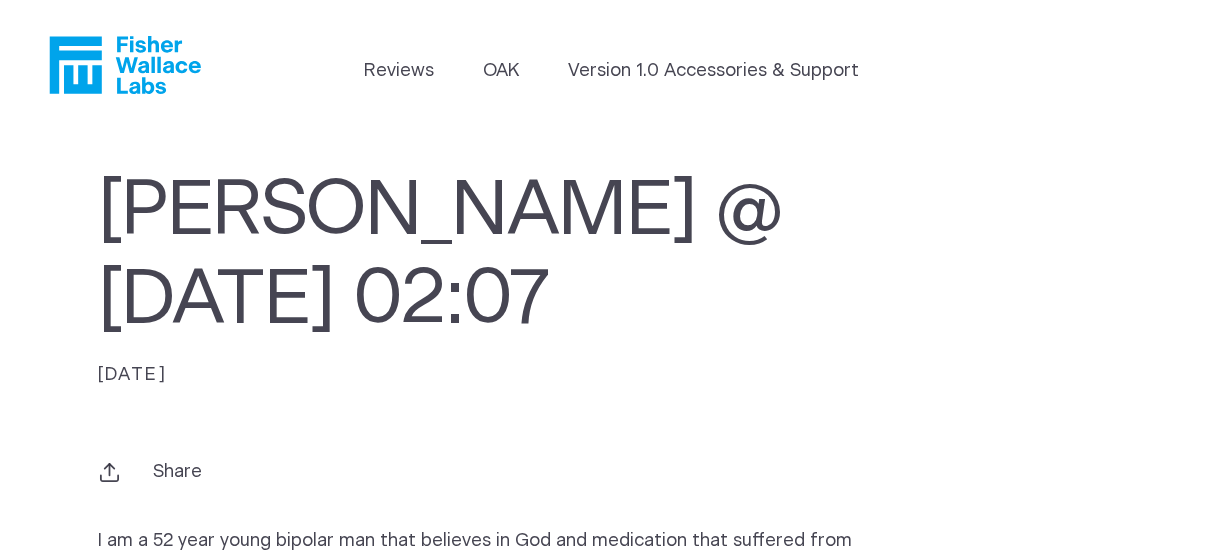 scroll, scrollTop: 0, scrollLeft: 0, axis: both 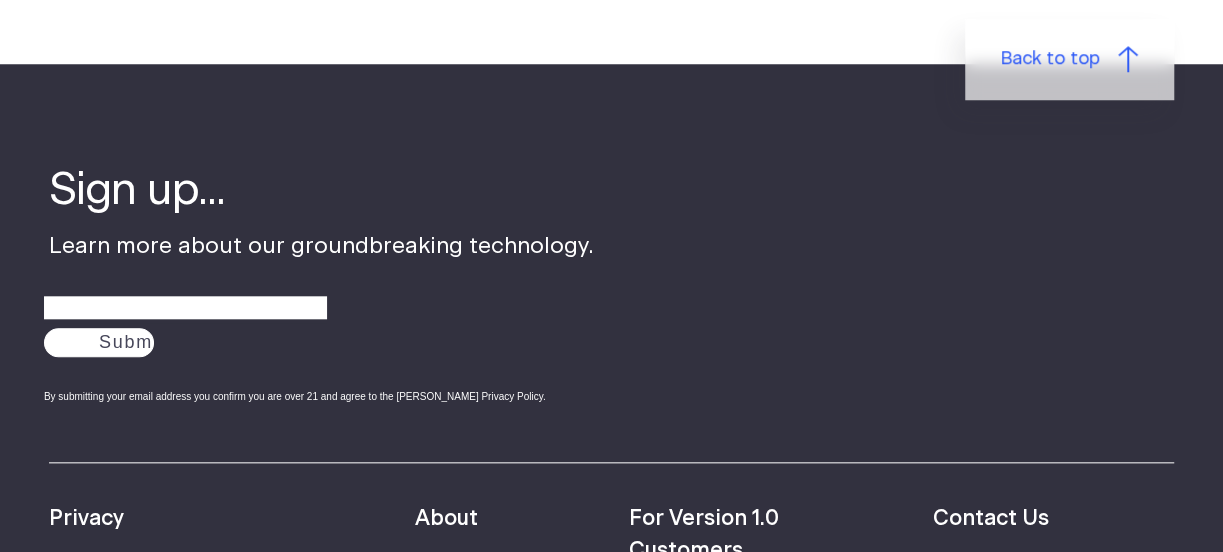 click on "Next post" at bounding box center (740, -216) 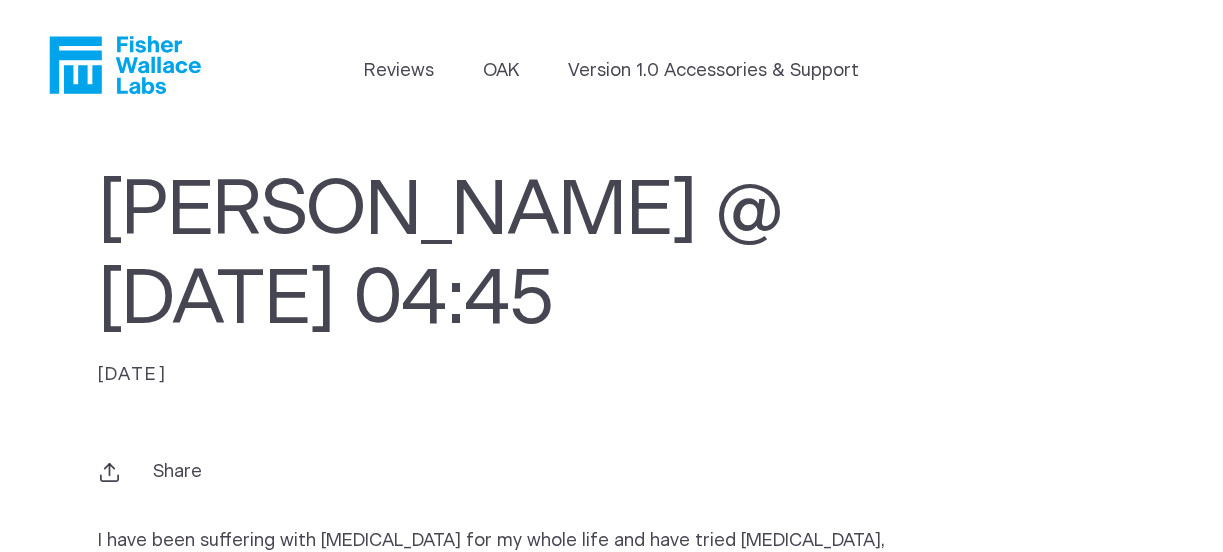 scroll, scrollTop: 0, scrollLeft: 0, axis: both 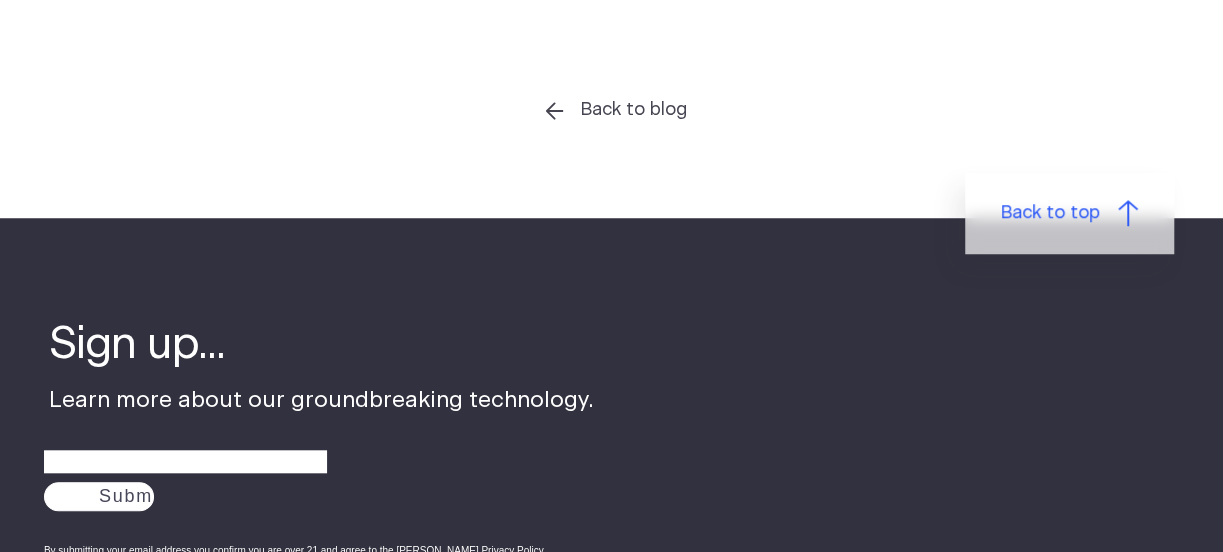 click on "Next post" at bounding box center (740, -62) 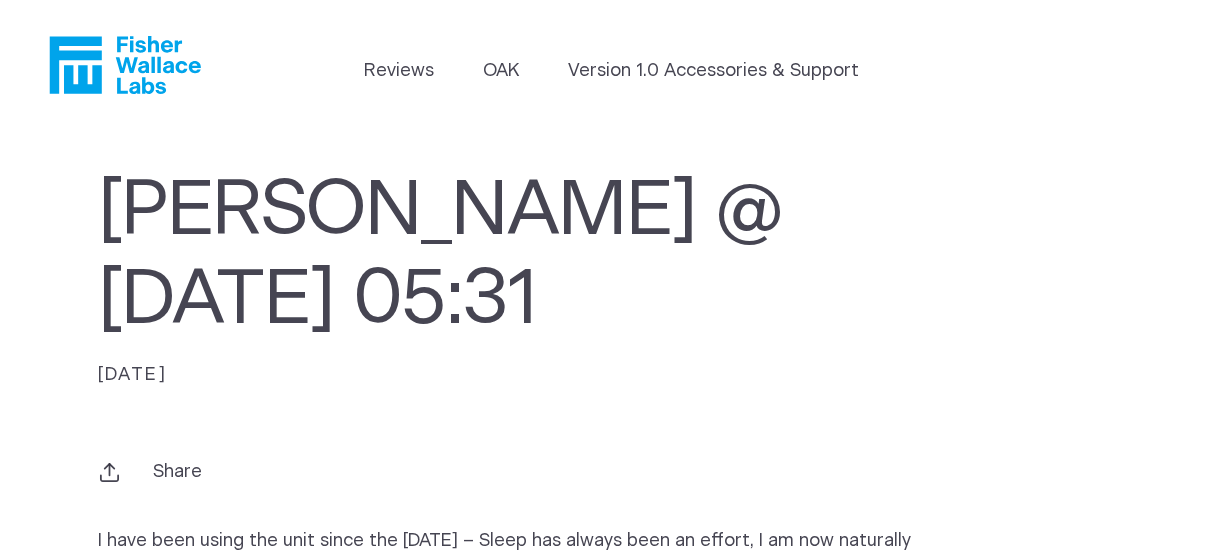 scroll, scrollTop: 0, scrollLeft: 0, axis: both 